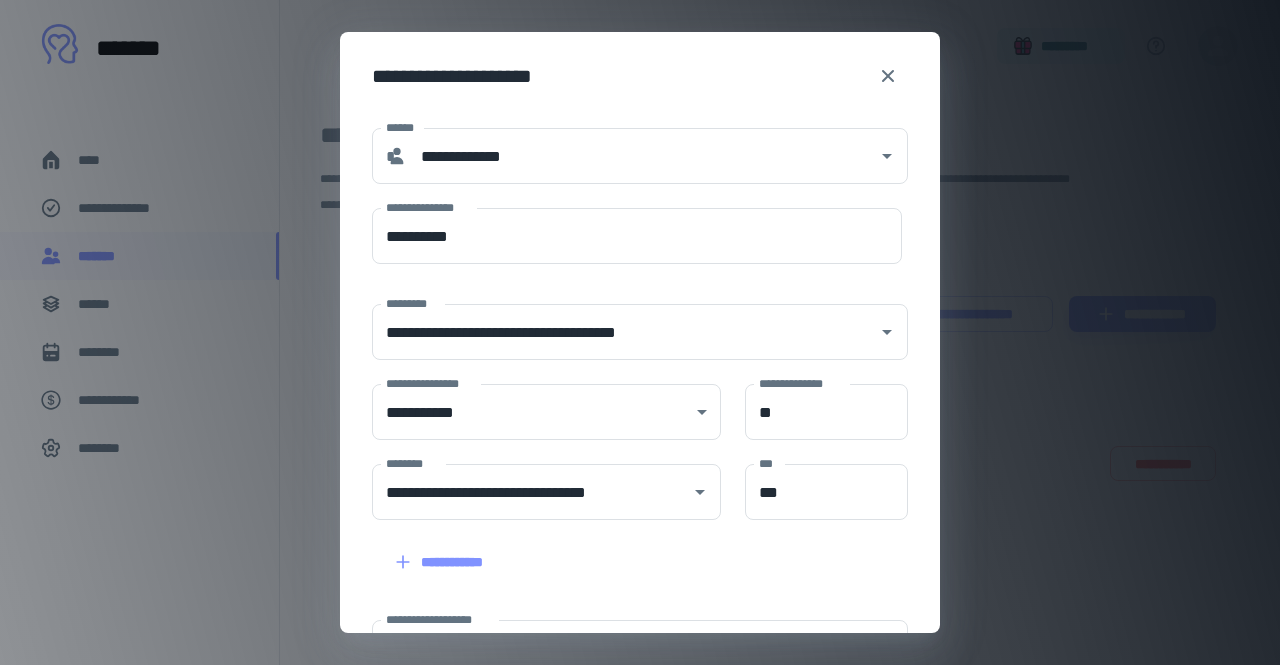 scroll, scrollTop: 0, scrollLeft: 0, axis: both 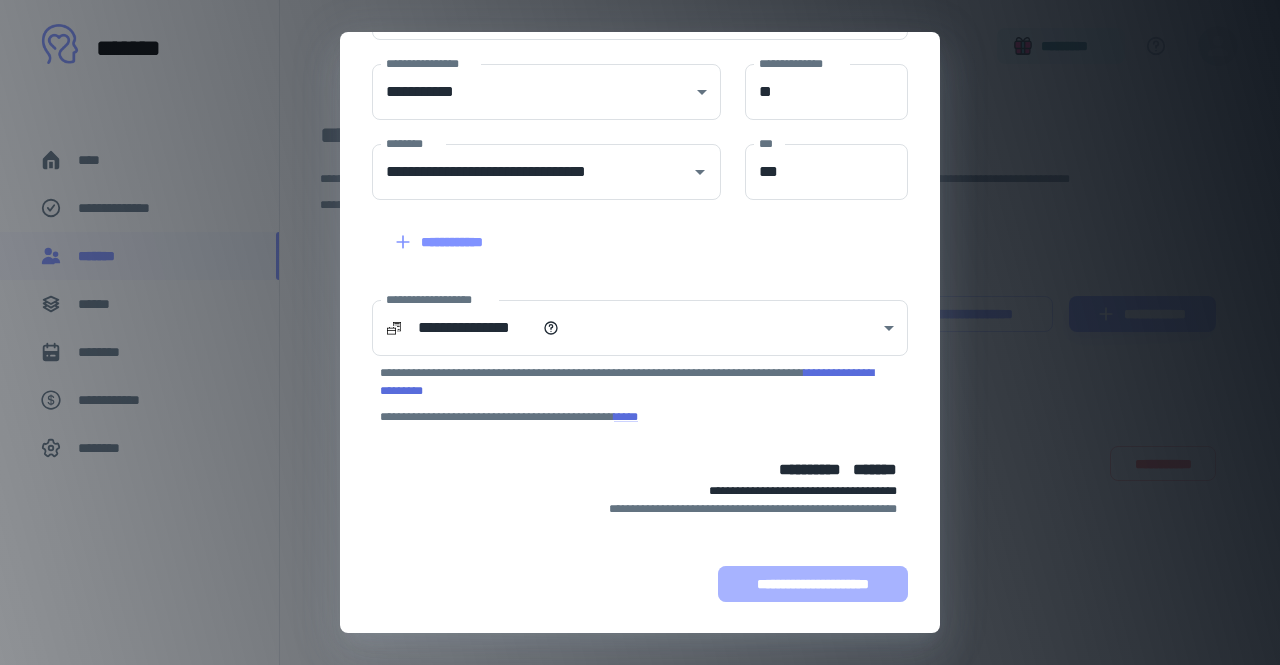 click on "**********" at bounding box center (813, 584) 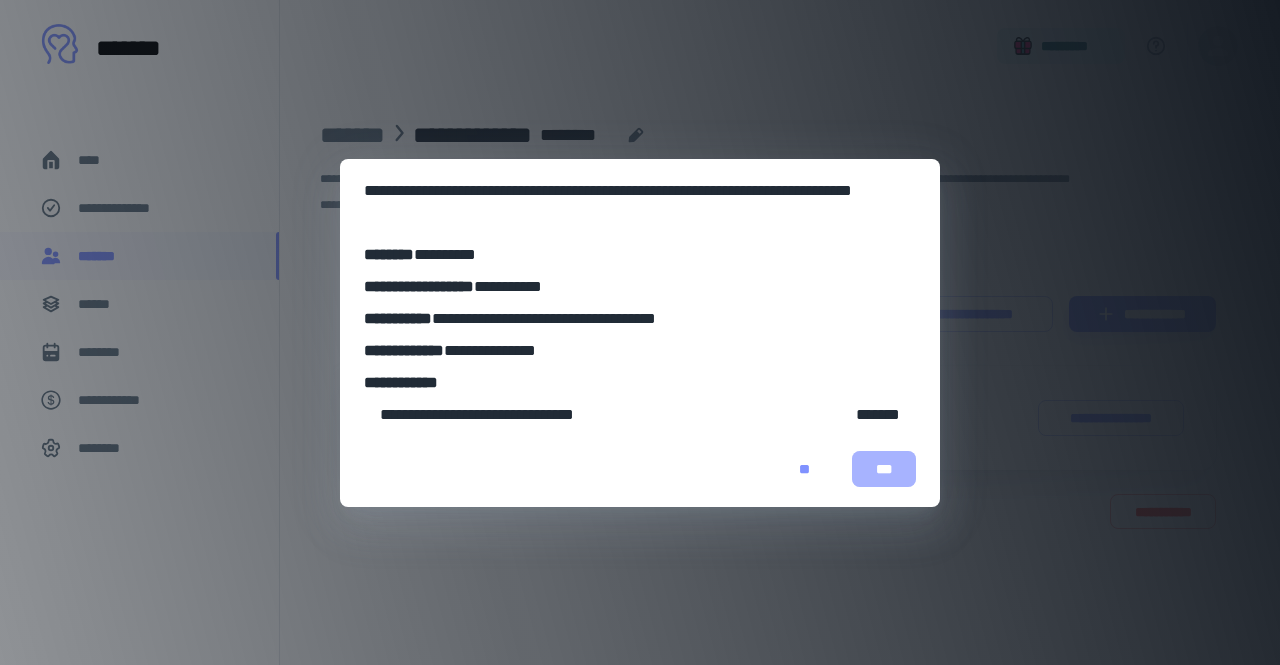 click on "***" at bounding box center [884, 469] 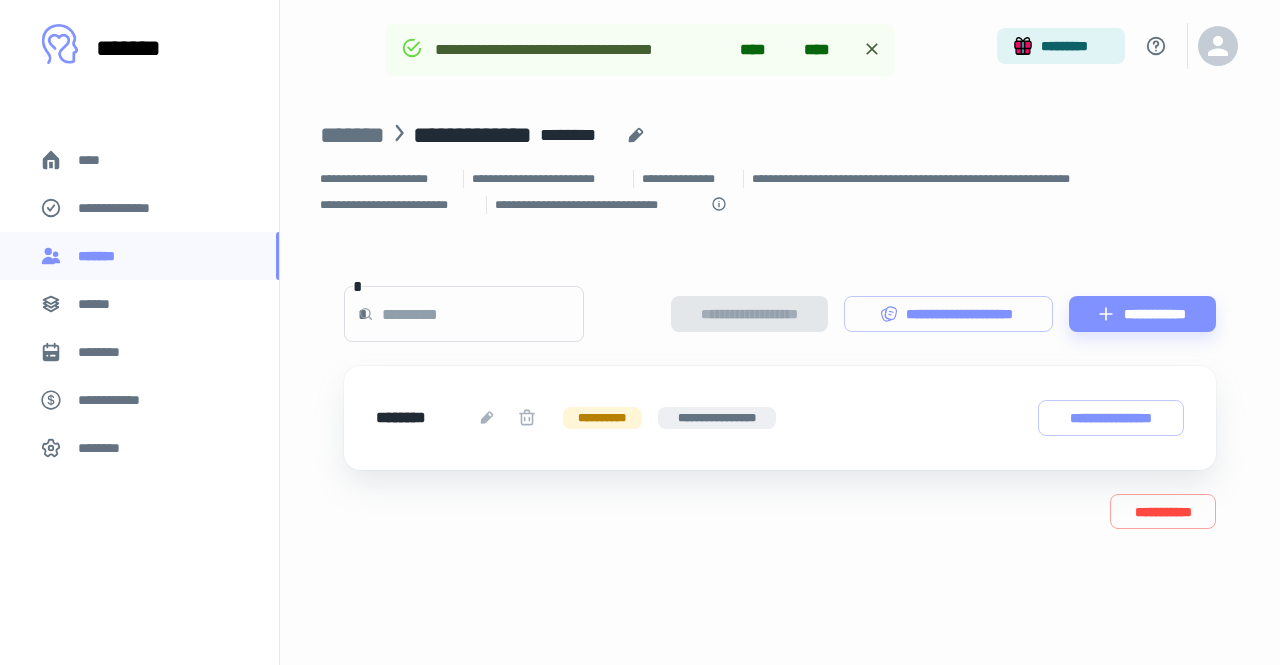 click on "[FIRST] [LAST] [ADDRESS] [PHONE] [EMAIL] [DATE] [NAME] [ADDRESS] [CREDIT_CARD] [PASSPORT] [DRIVER_LICENSE] [SSN] [BIRTH_DATE] [AGE] [TIME]" at bounding box center [780, 407] 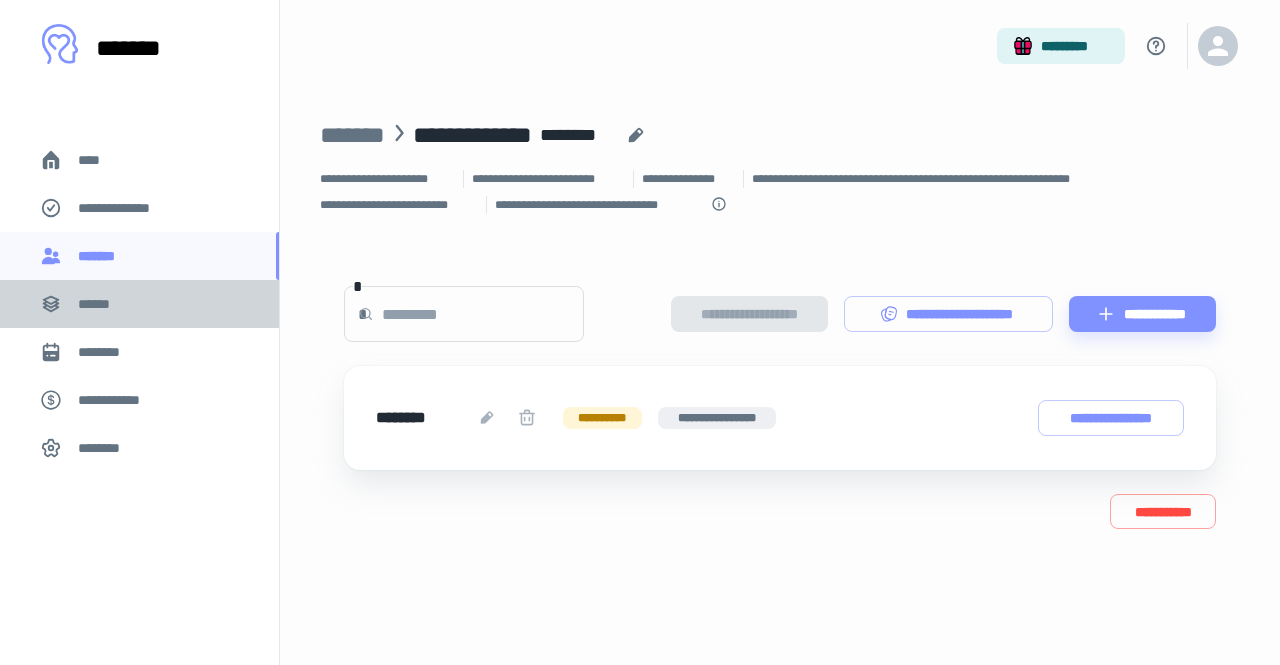 click on "******" at bounding box center [139, 304] 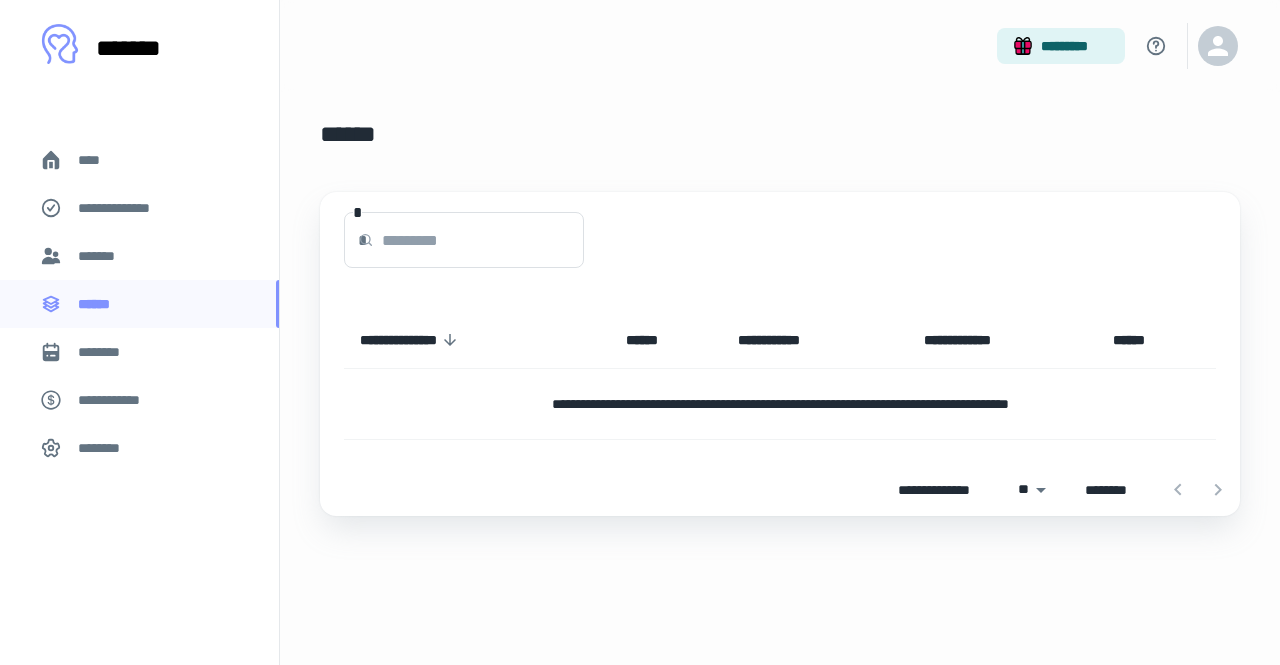 click on "*******" at bounding box center [100, 256] 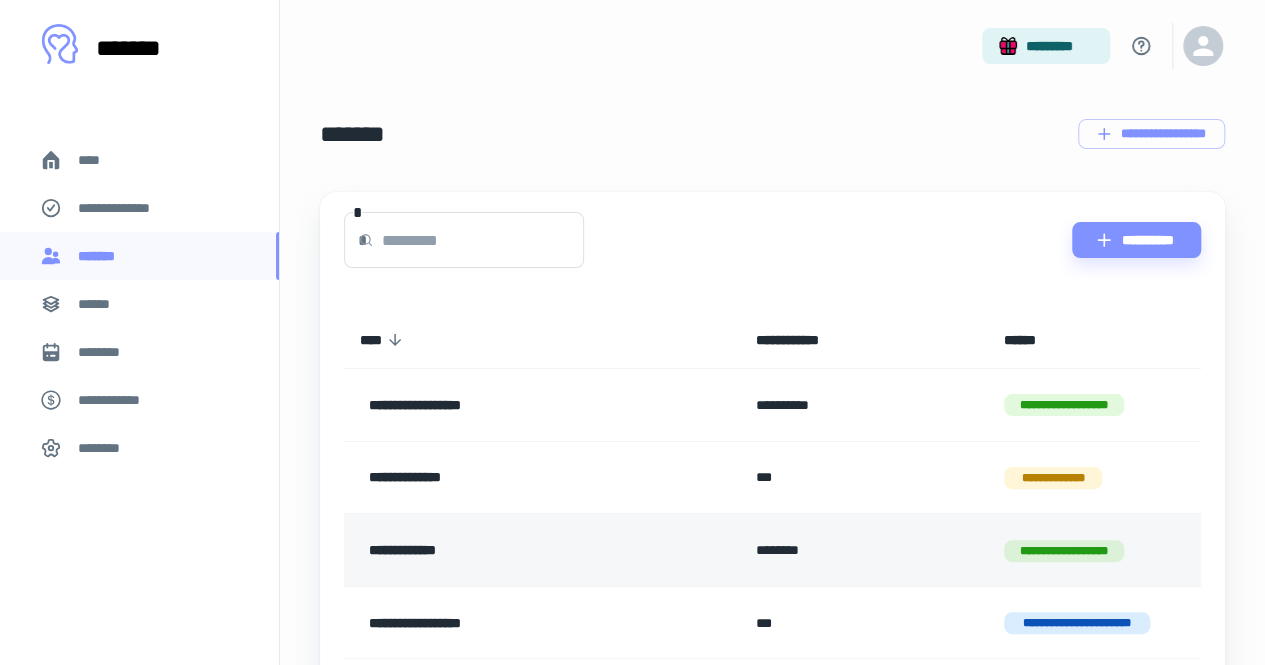 click on "**********" at bounding box center (509, 550) 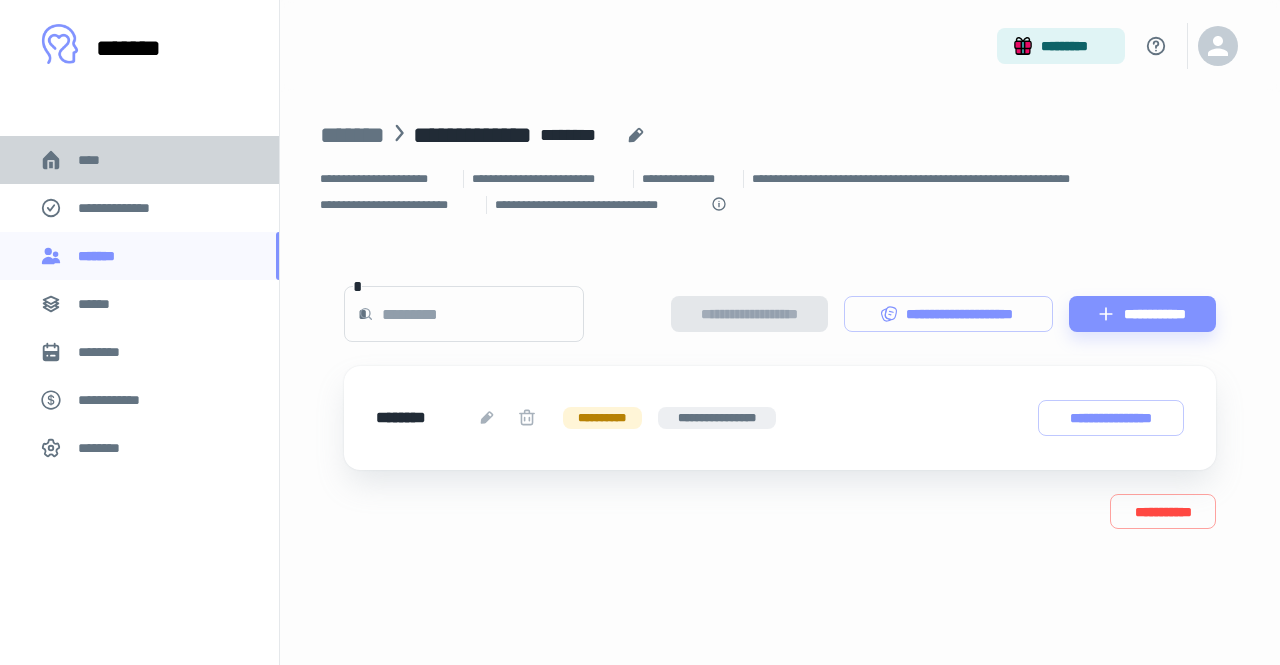 click on "****" at bounding box center (97, 160) 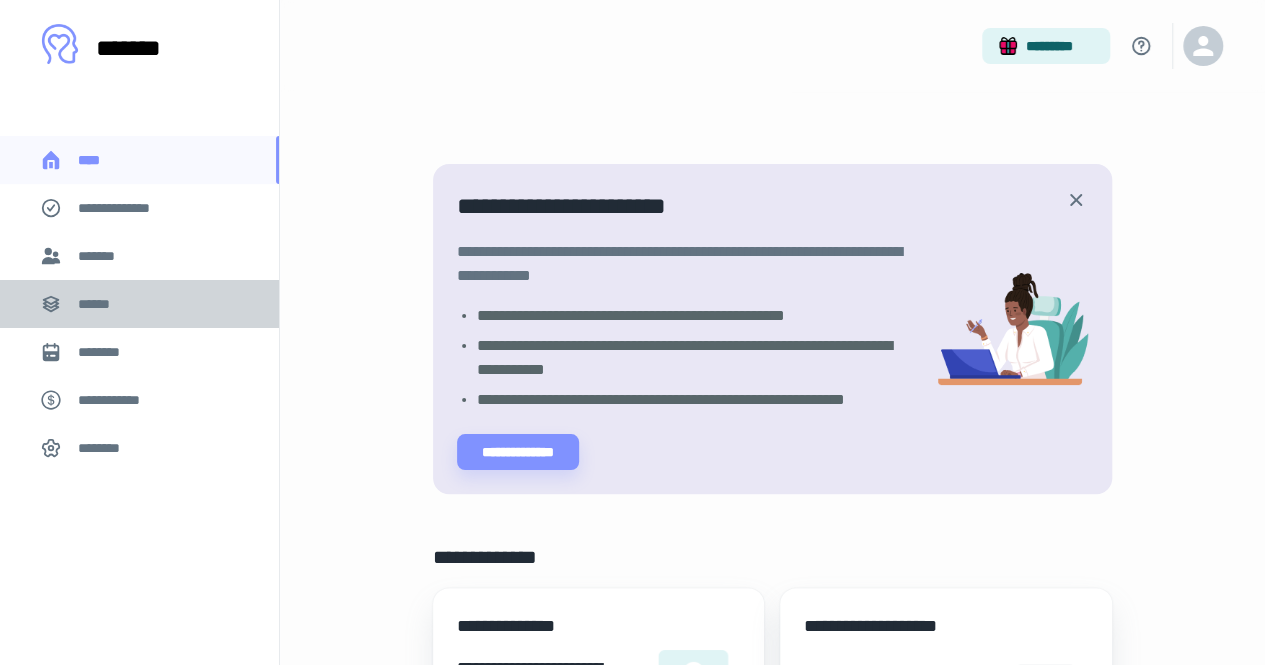 click on "******" at bounding box center (100, 304) 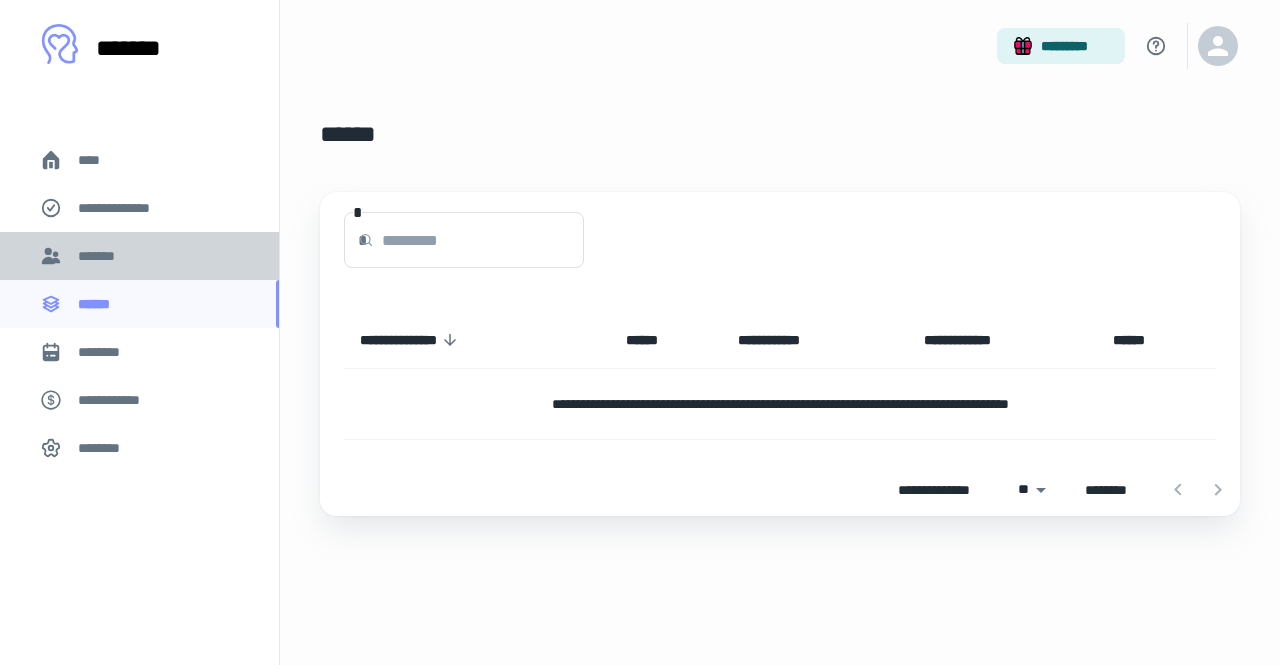 click on "*******" at bounding box center [100, 256] 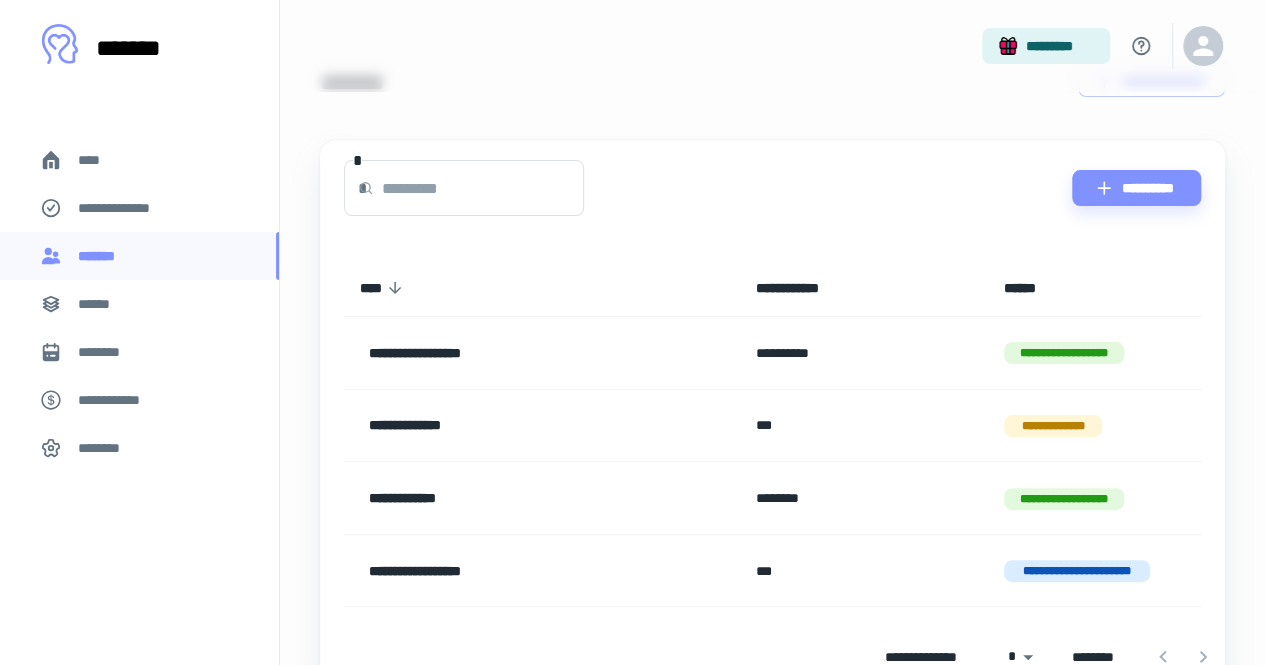 scroll, scrollTop: 0, scrollLeft: 0, axis: both 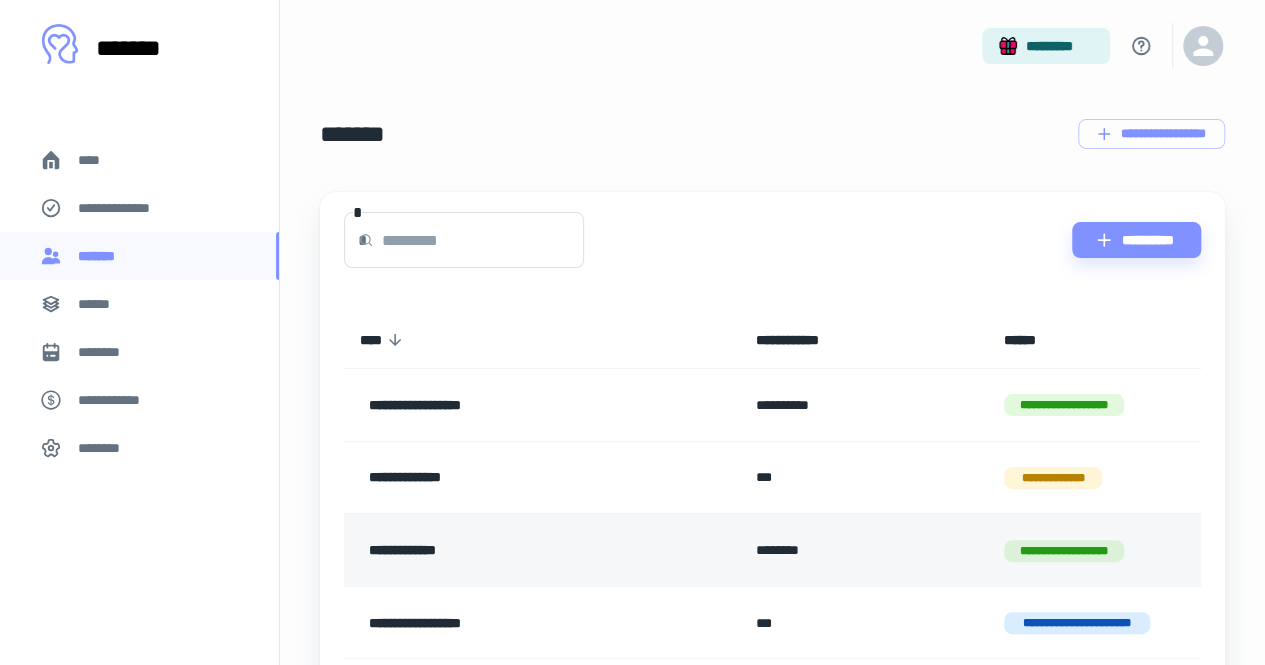 click on "**********" at bounding box center [509, 550] 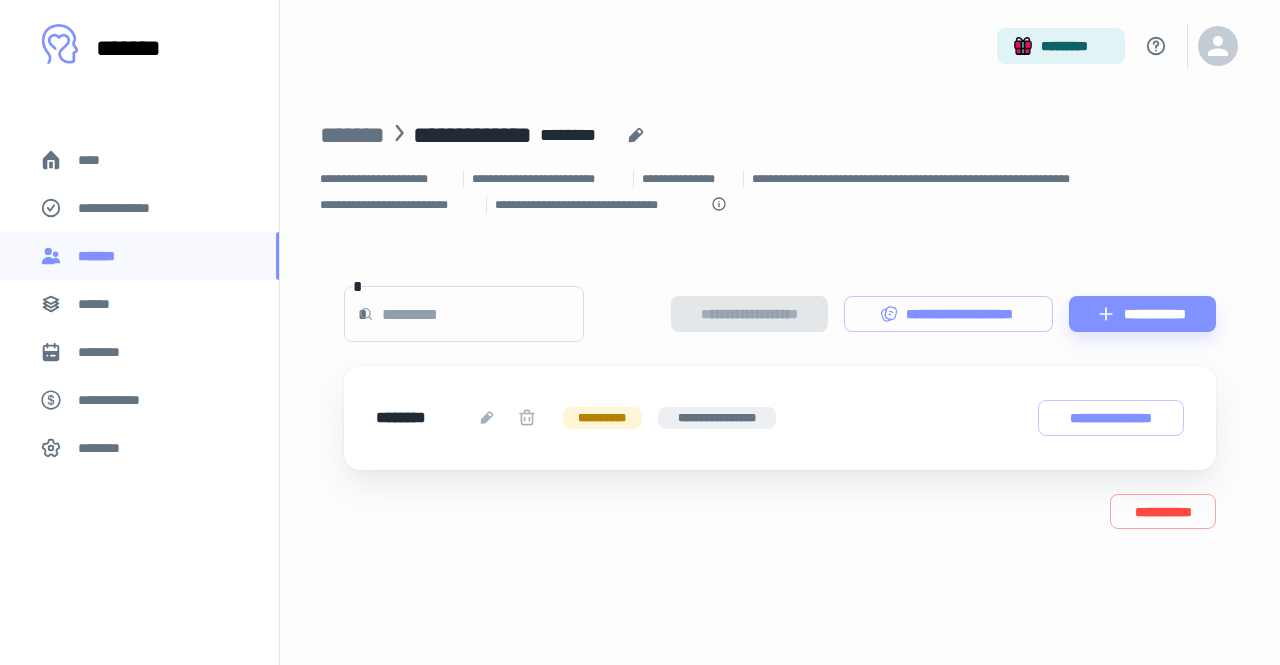 click on "******" at bounding box center [139, 304] 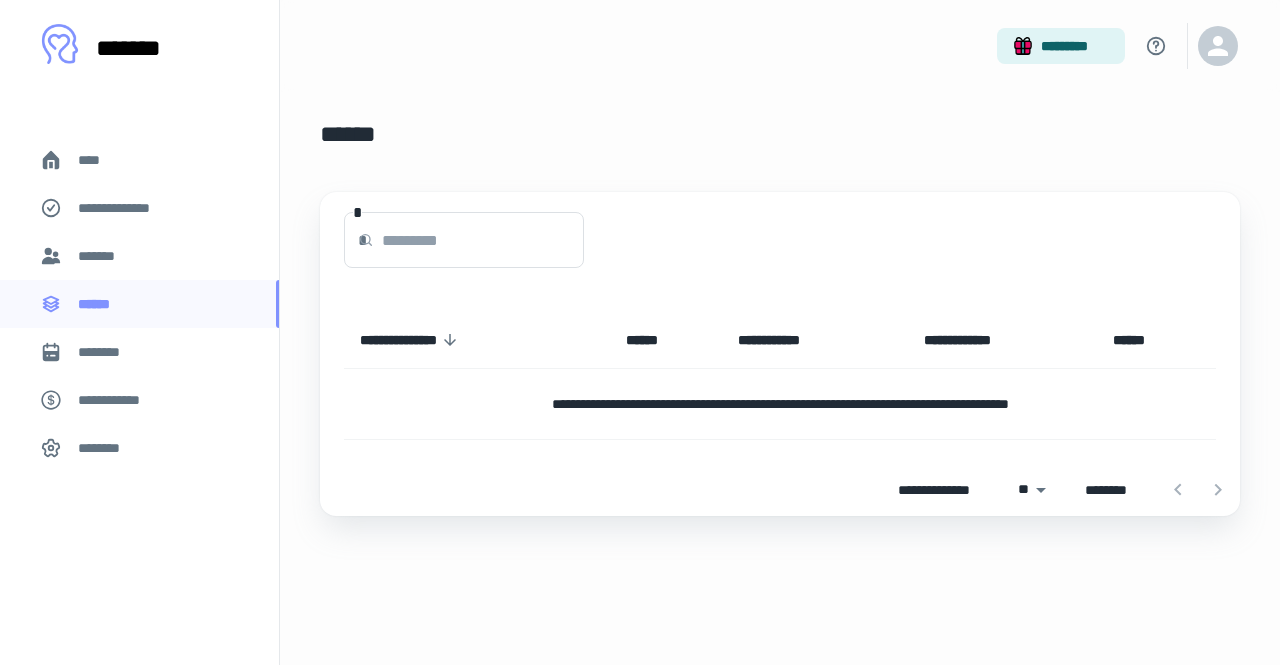 click on "*******" at bounding box center (139, 256) 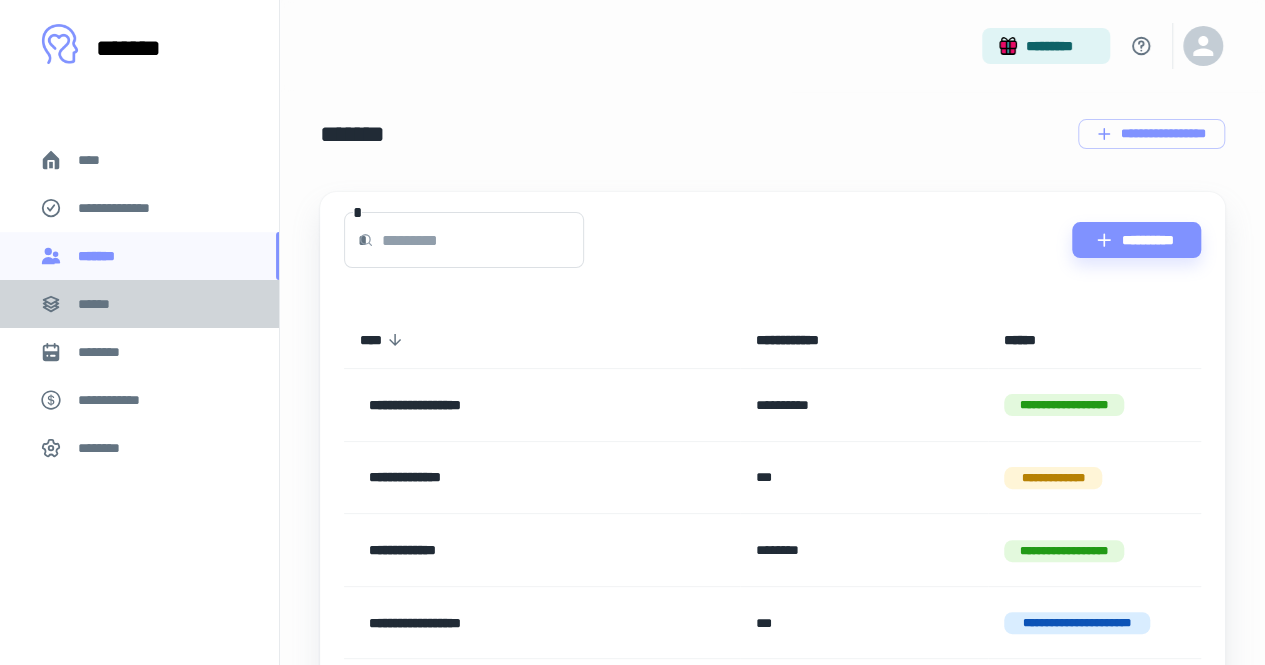 click on "******" at bounding box center (139, 304) 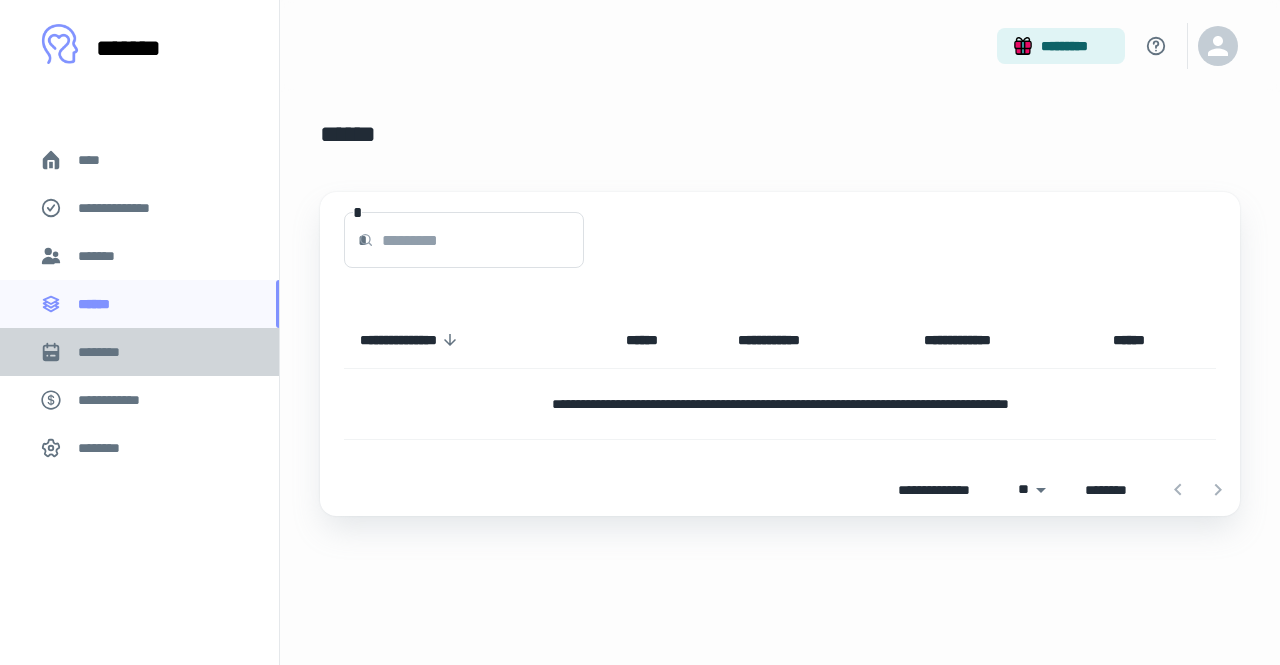click on "********" at bounding box center (139, 352) 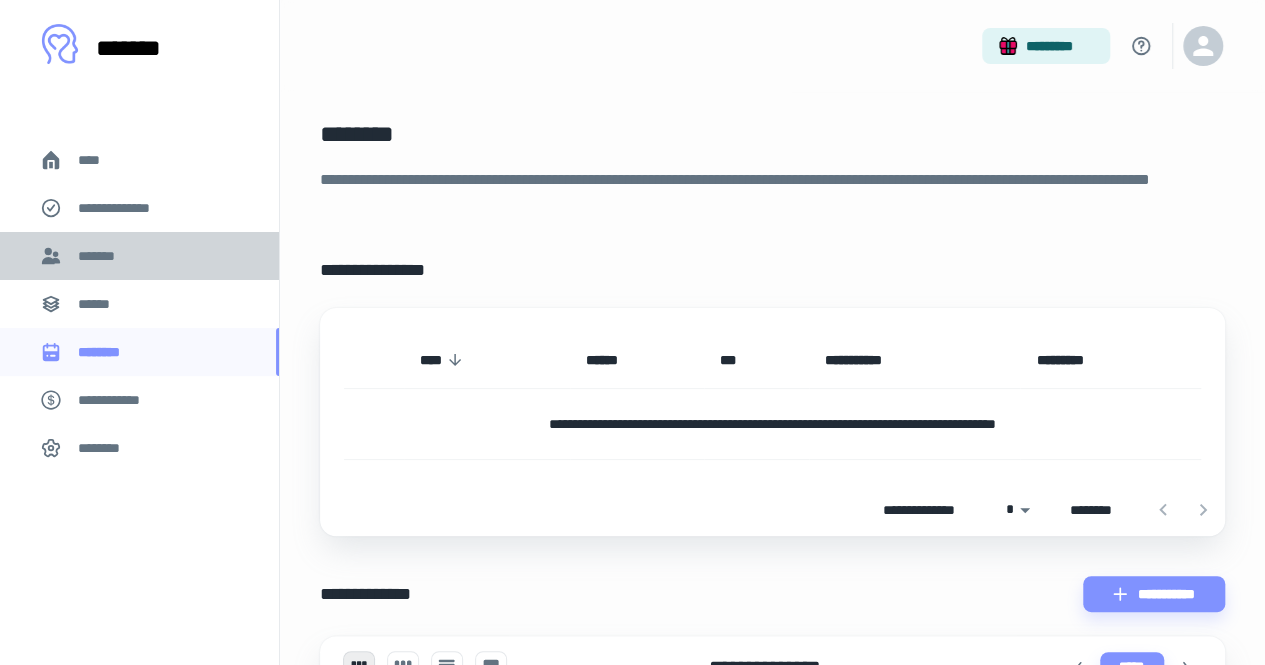 click on "*******" at bounding box center (139, 256) 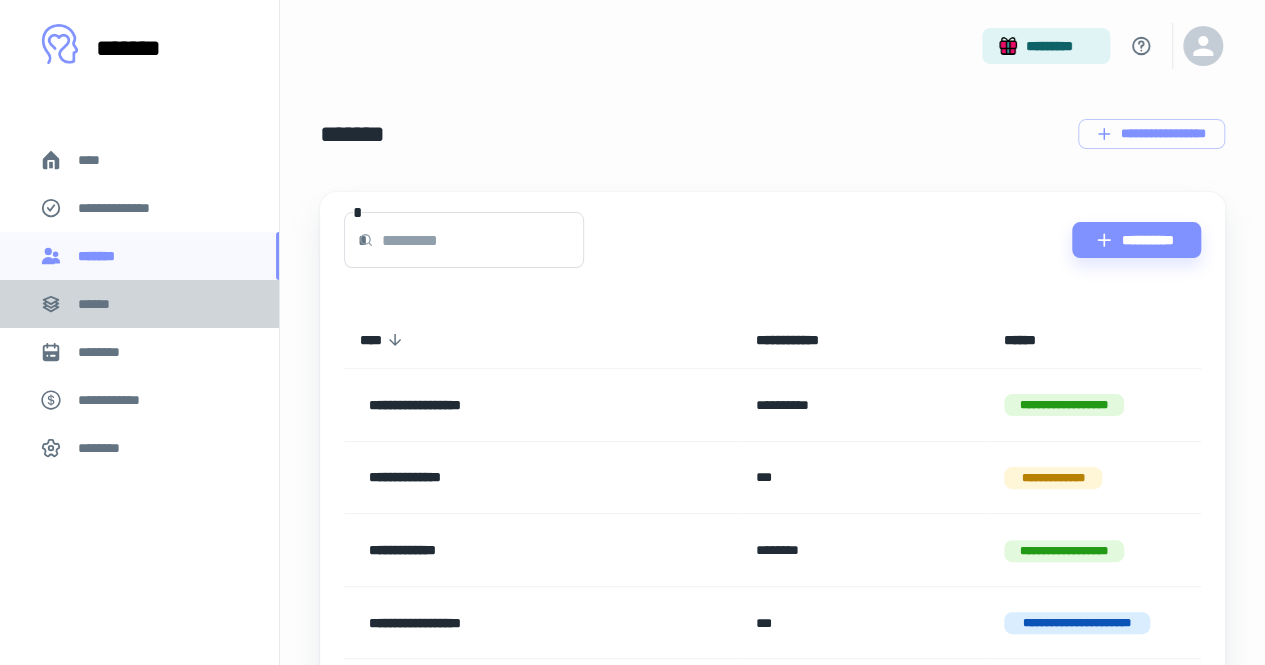 click on "******" at bounding box center (139, 304) 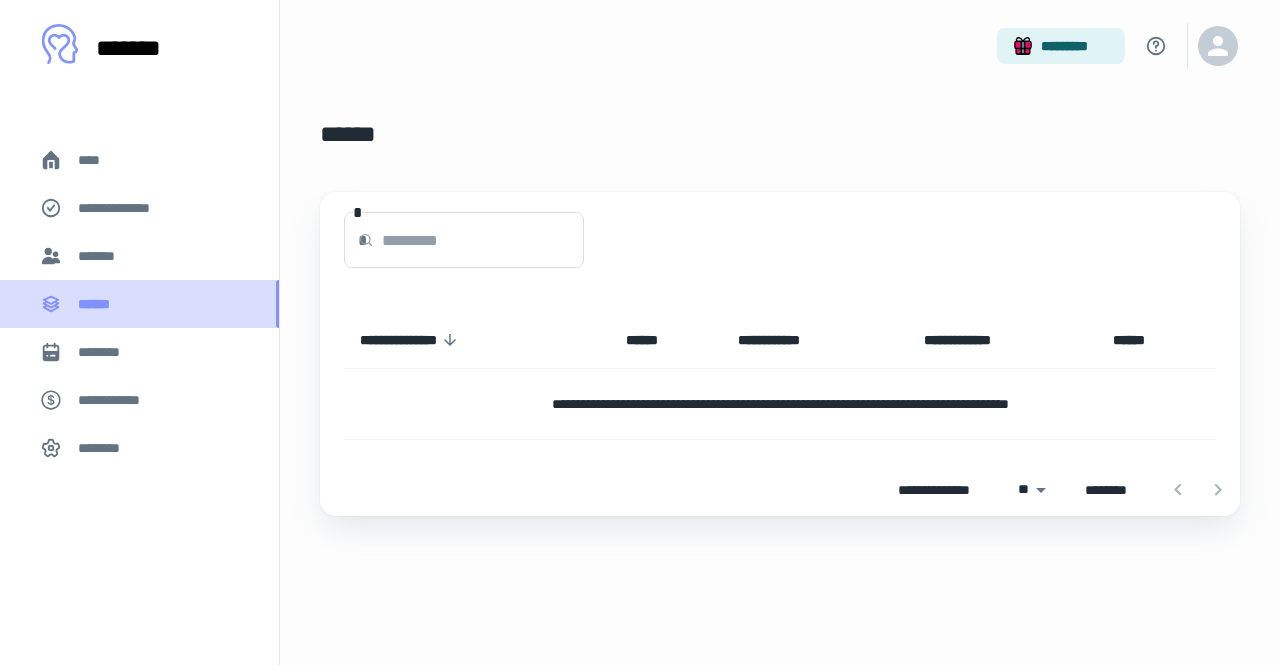 click on "******" at bounding box center [139, 304] 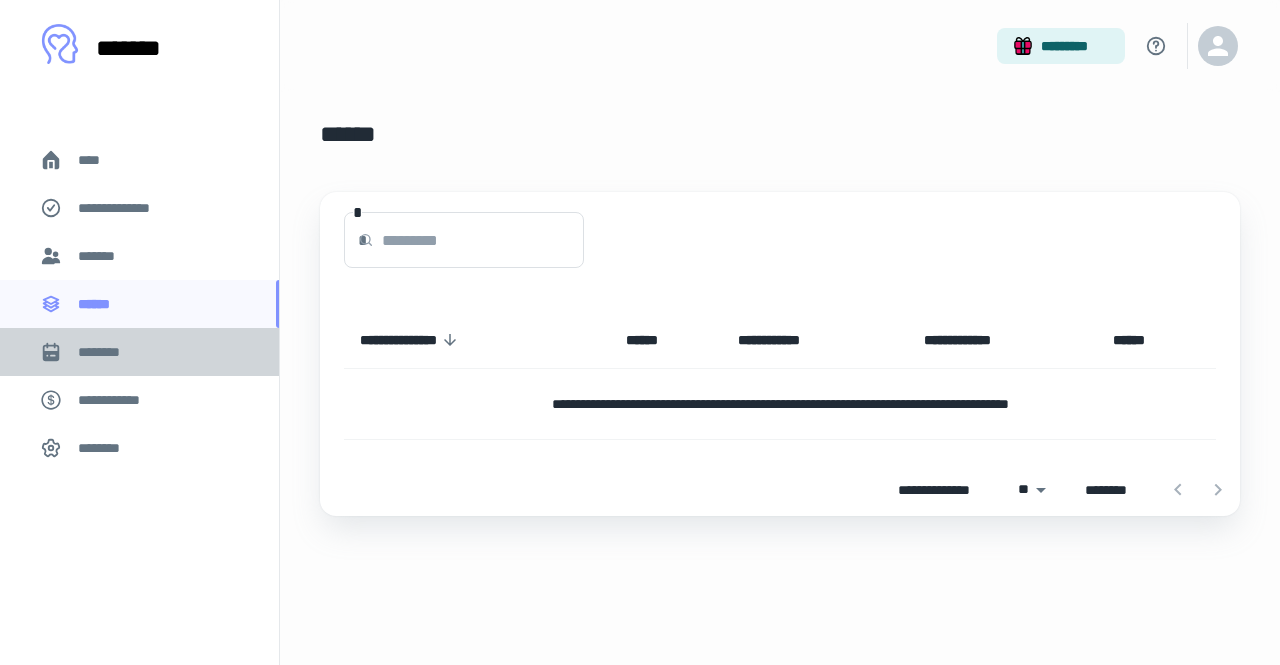 click on "********" at bounding box center (139, 352) 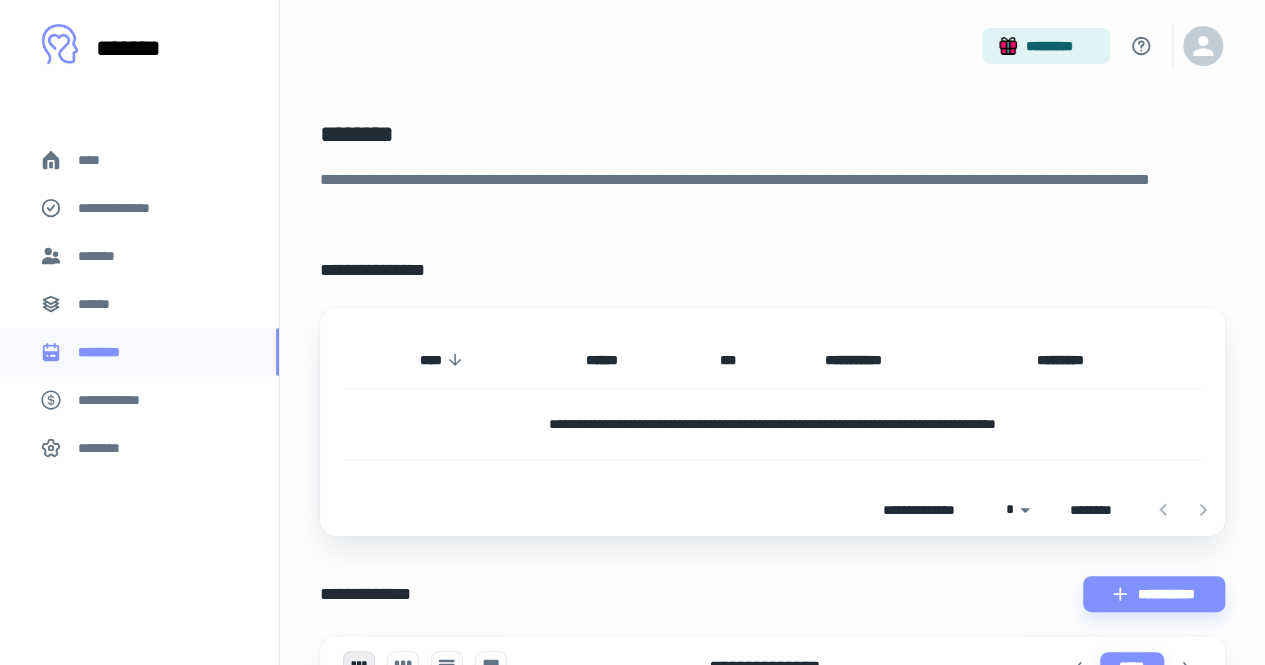 click on "******" at bounding box center [100, 304] 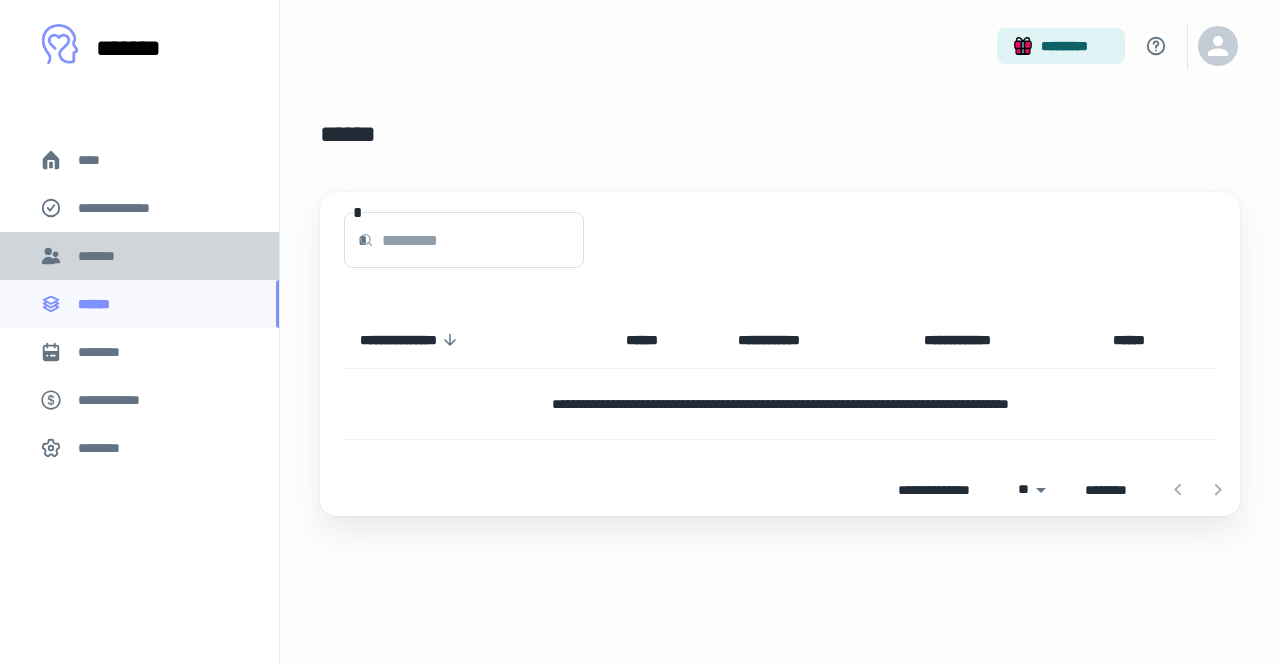 click on "*******" at bounding box center (139, 256) 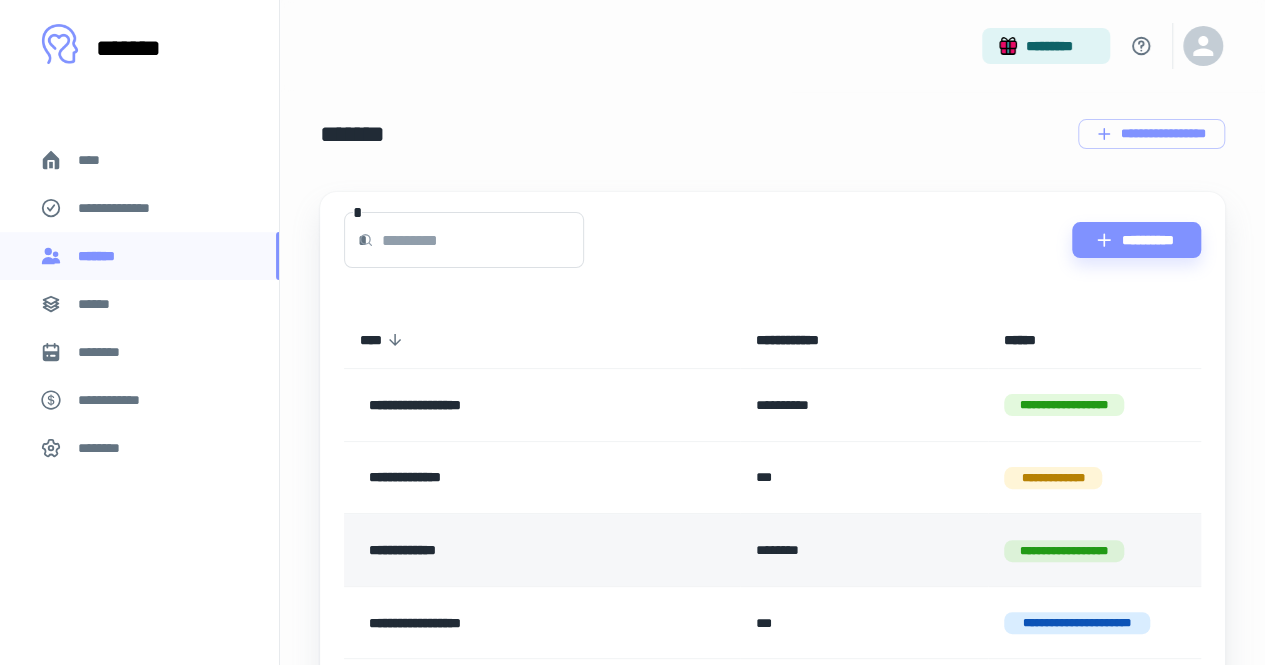 click on "********" at bounding box center (864, 550) 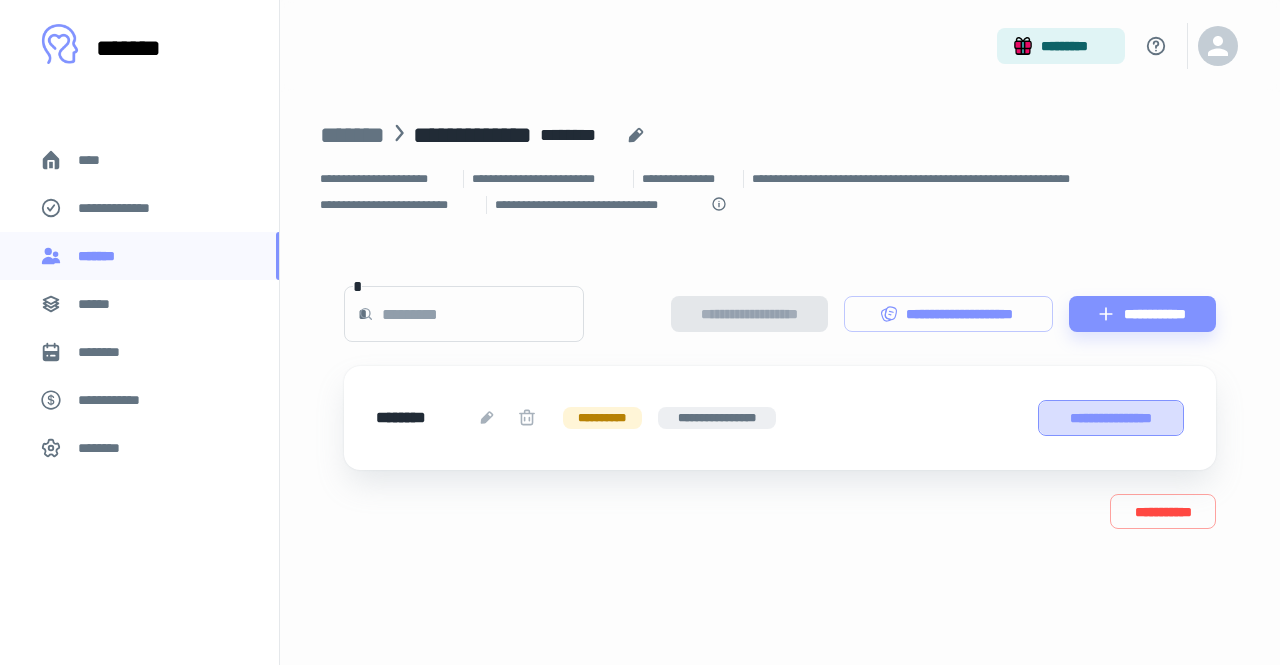 click on "**********" at bounding box center [1111, 417] 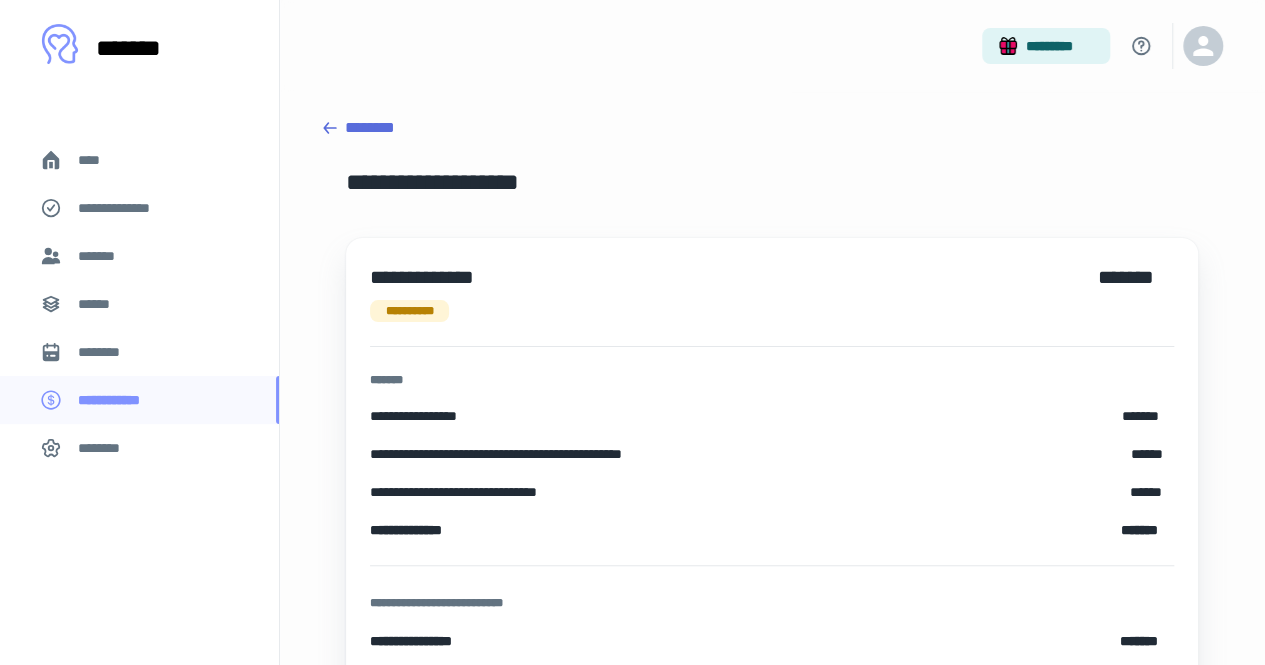 drag, startPoint x: 1278, startPoint y: 376, endPoint x: 1244, endPoint y: 526, distance: 153.80507 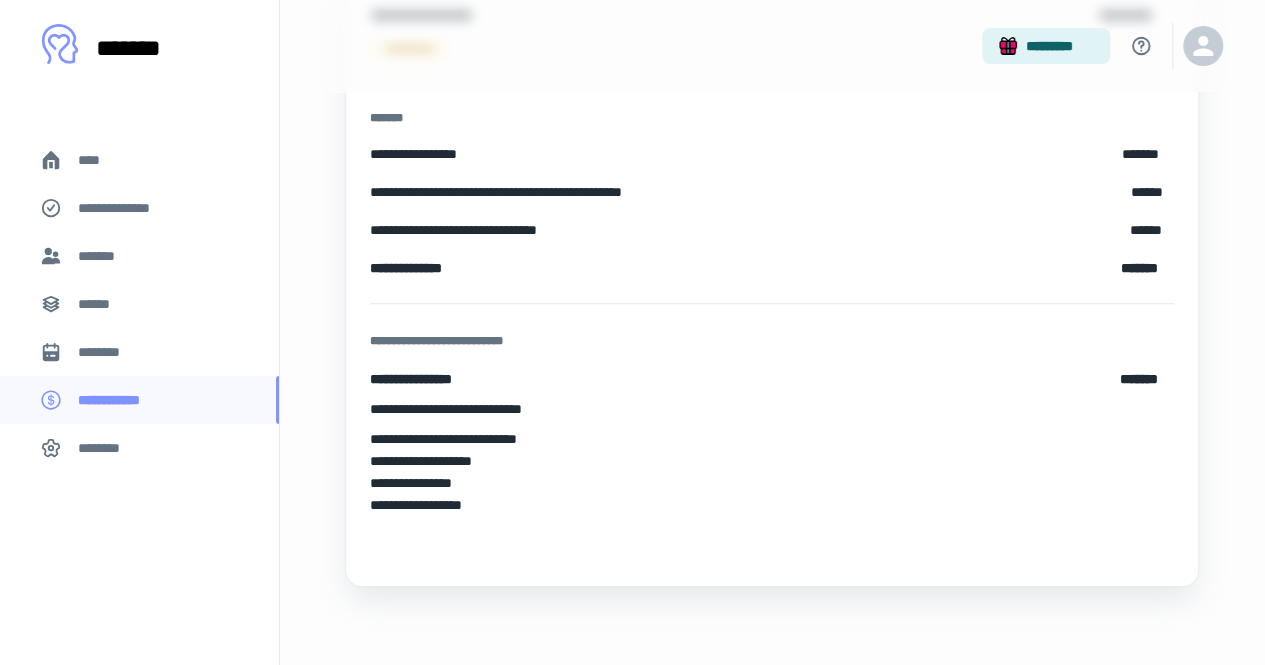 scroll, scrollTop: 0, scrollLeft: 0, axis: both 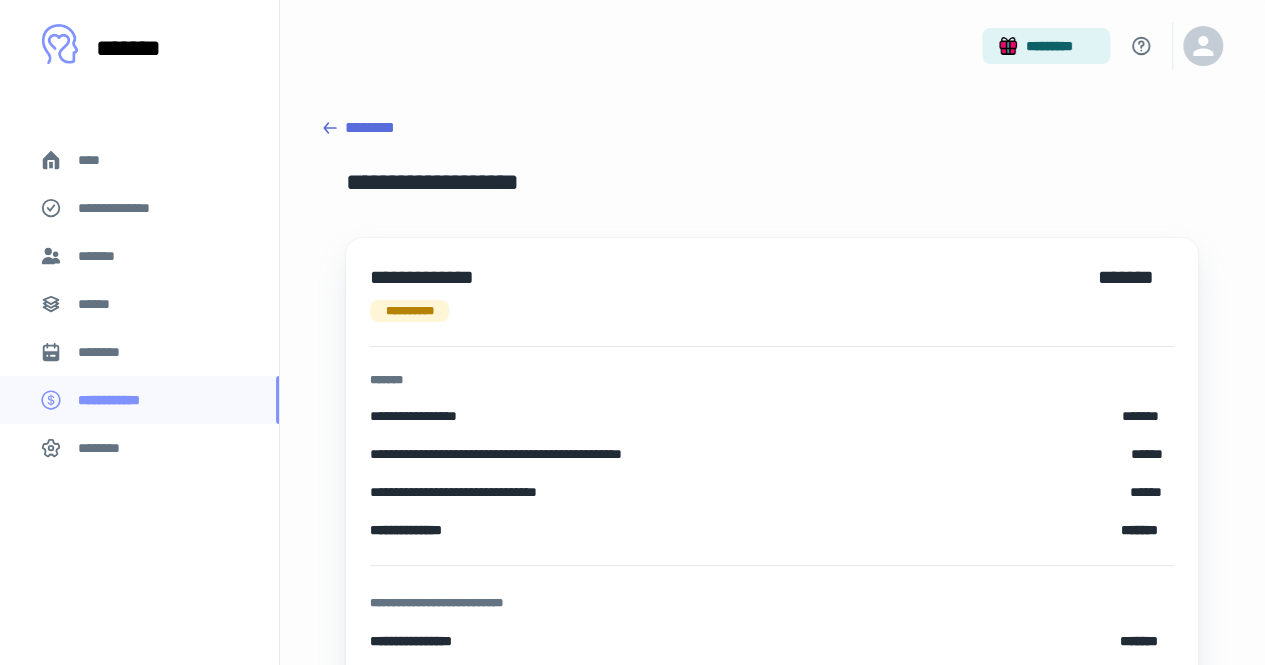 click on "*******" at bounding box center (100, 256) 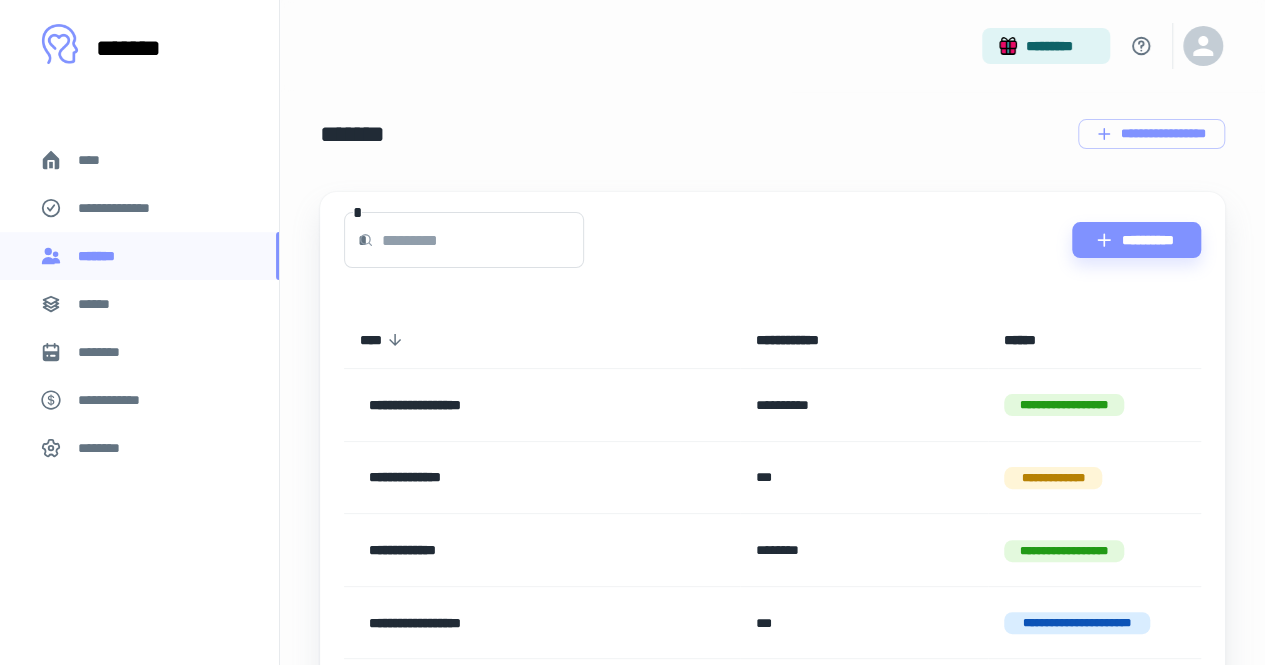 click on "****" at bounding box center (97, 160) 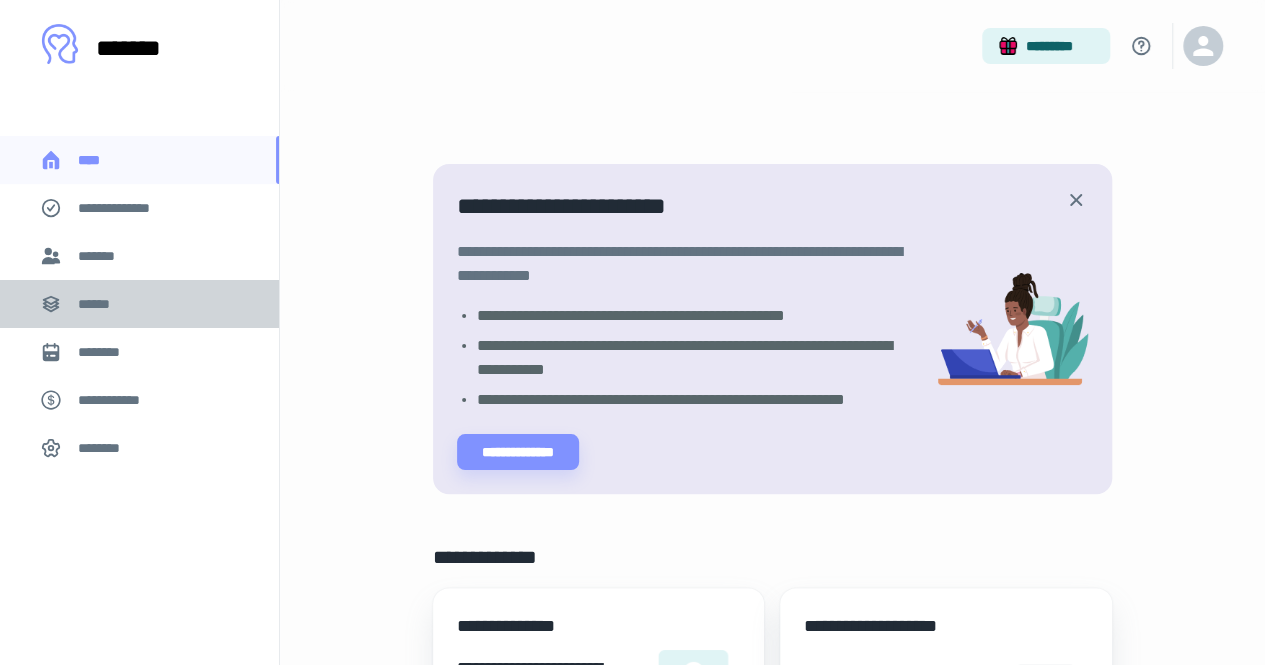click on "******" at bounding box center [100, 304] 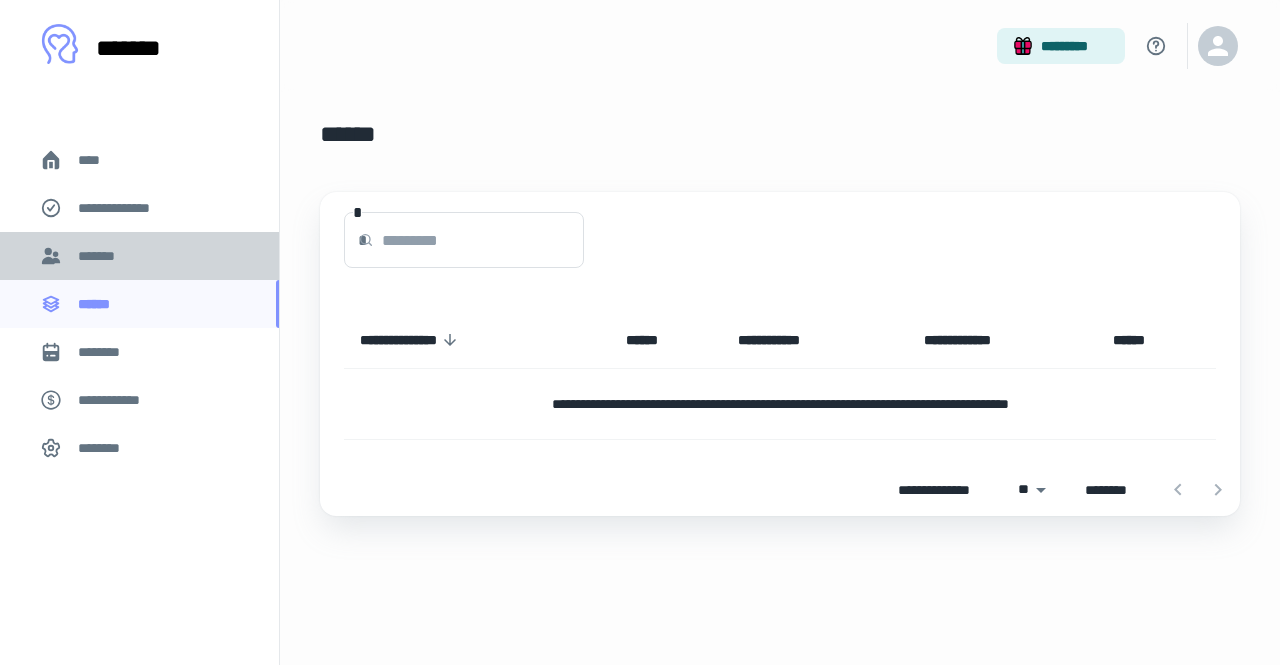 click on "*******" at bounding box center (139, 256) 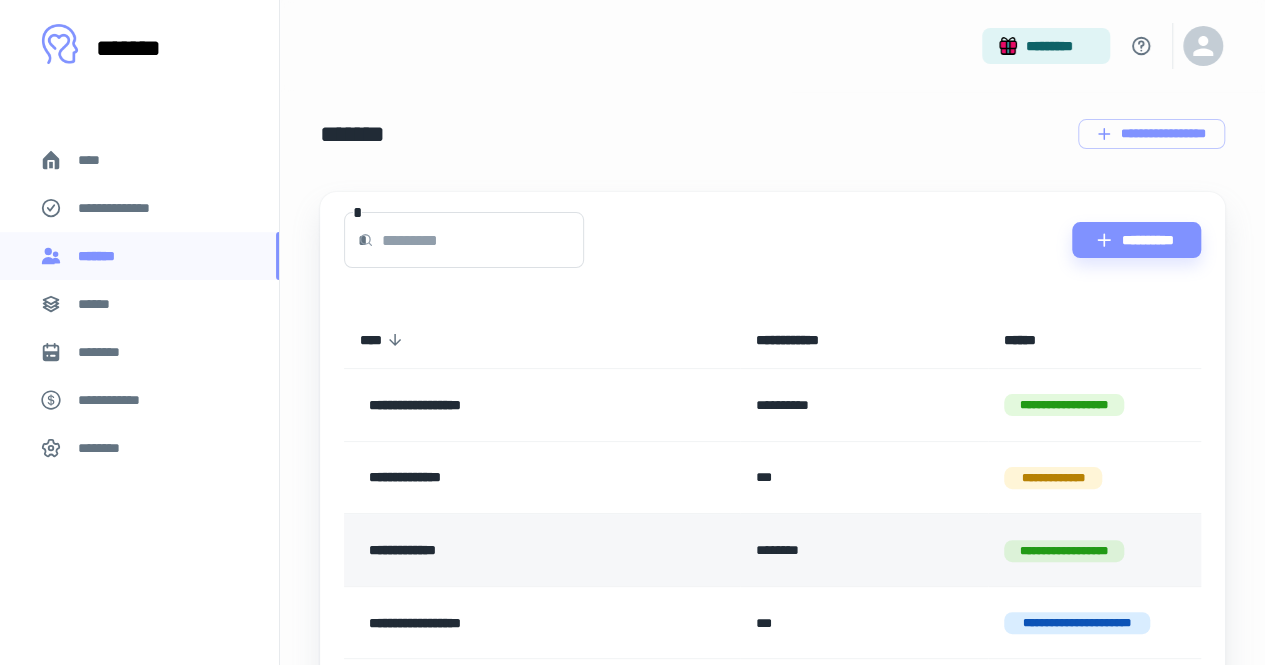 click on "**********" at bounding box center (509, 550) 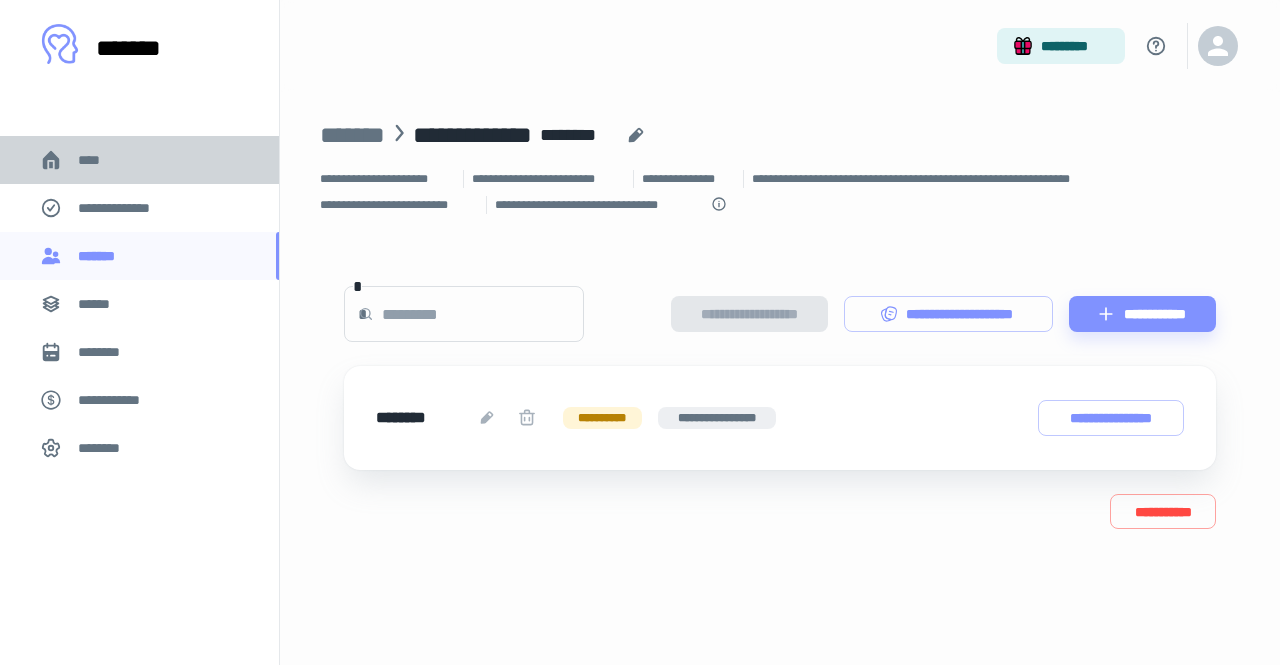 click on "****" at bounding box center [139, 160] 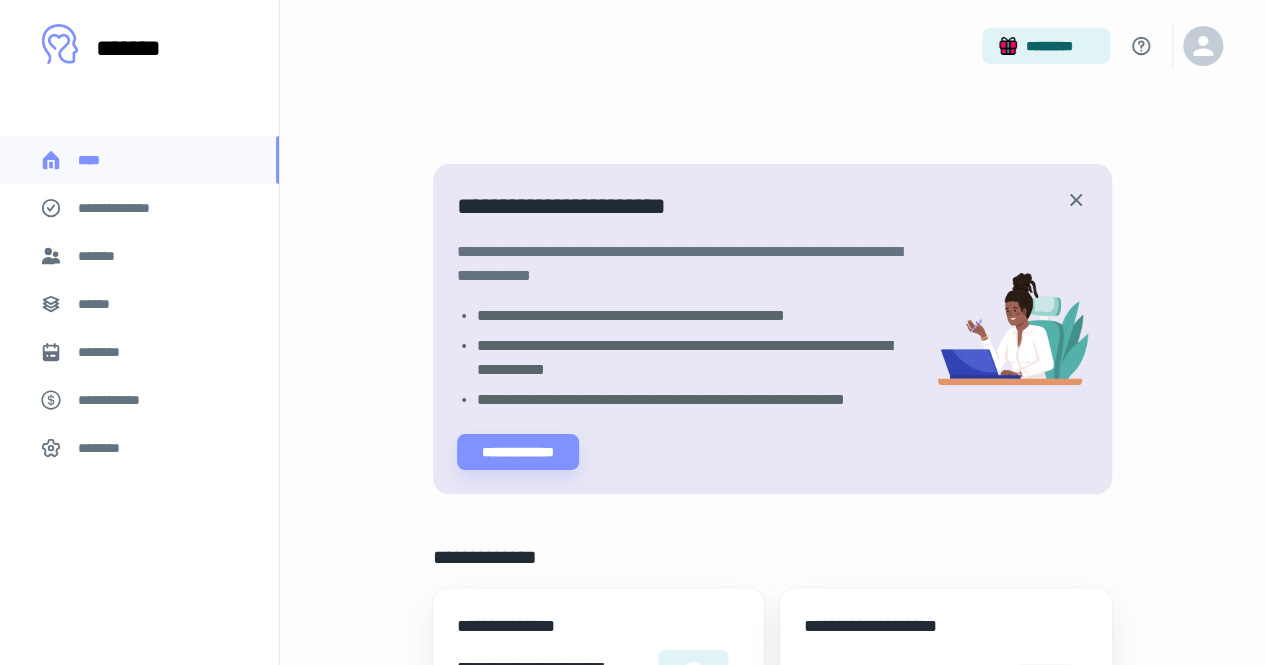 click on "******" at bounding box center [139, 304] 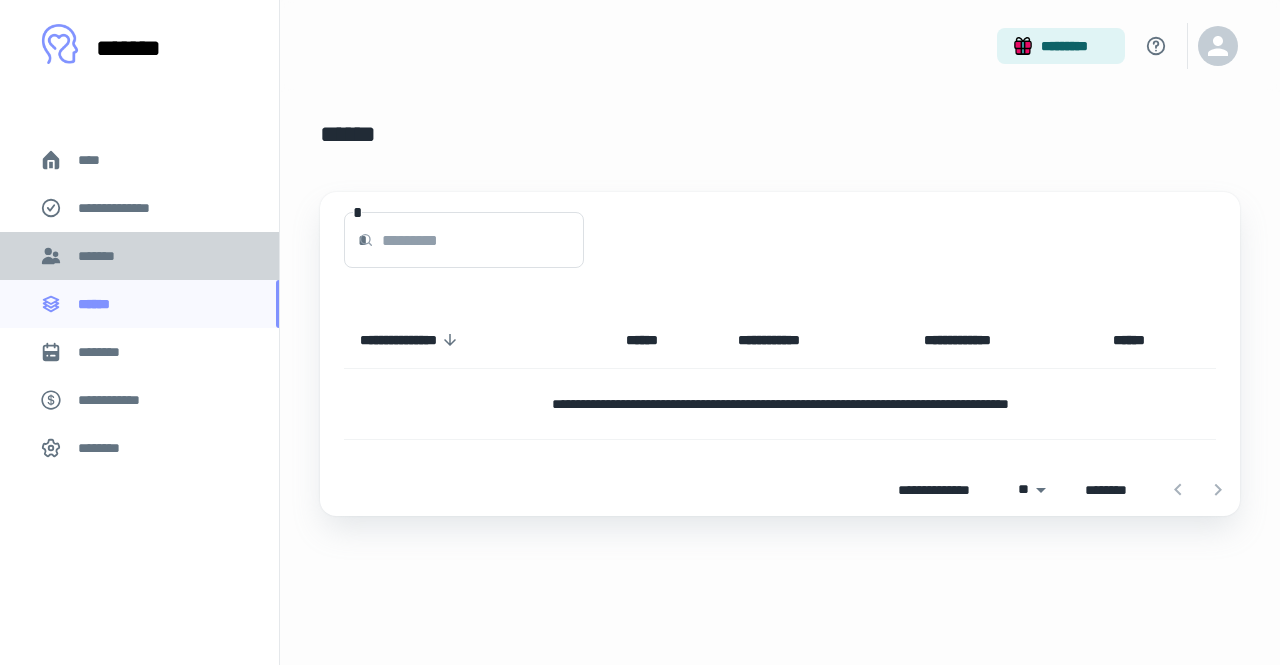 click on "*******" at bounding box center [100, 256] 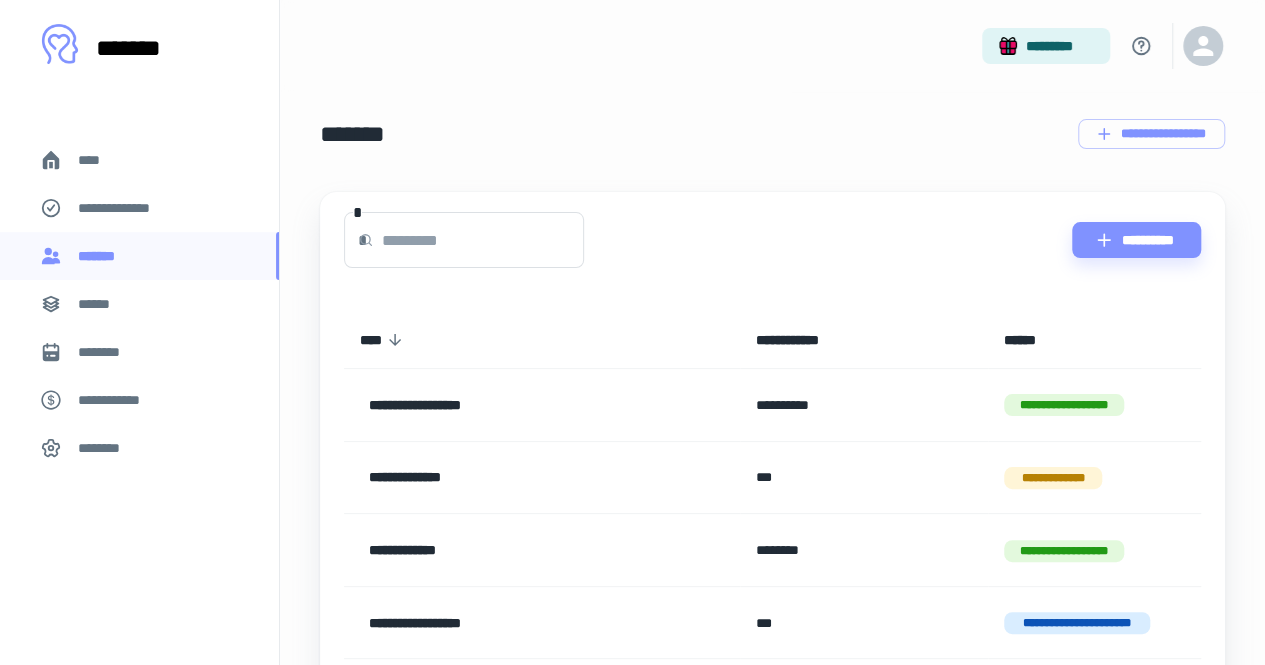 scroll, scrollTop: 116, scrollLeft: 0, axis: vertical 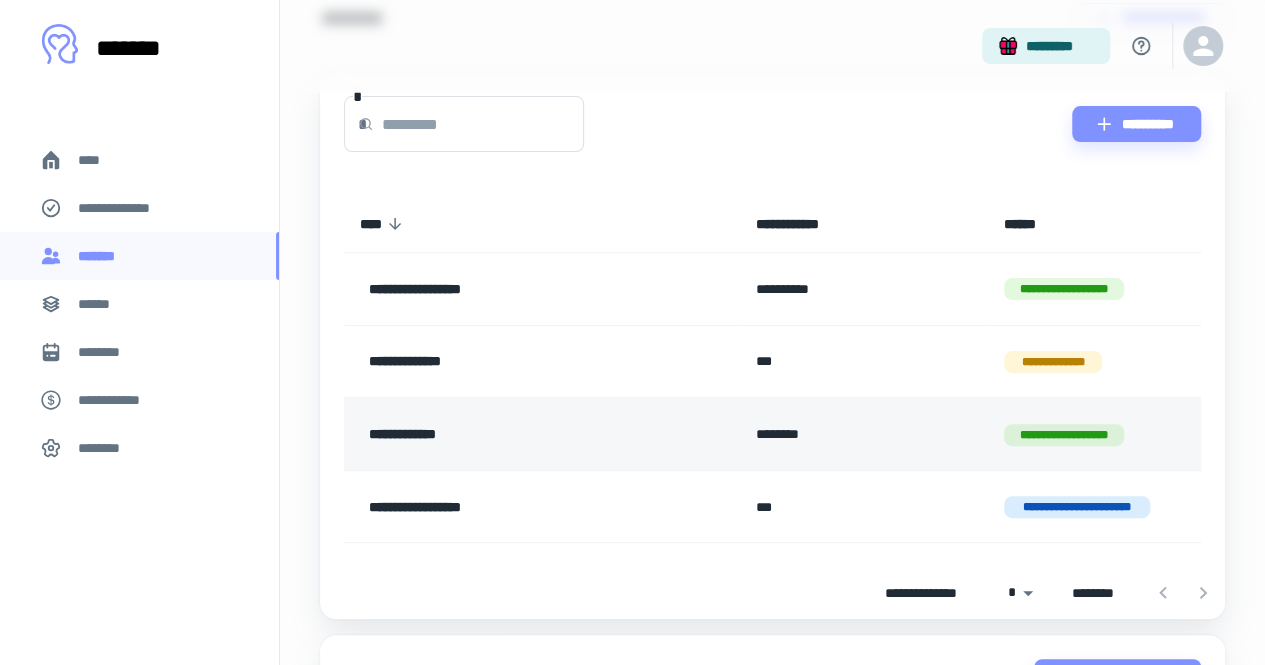 click on "**********" at bounding box center [1063, 435] 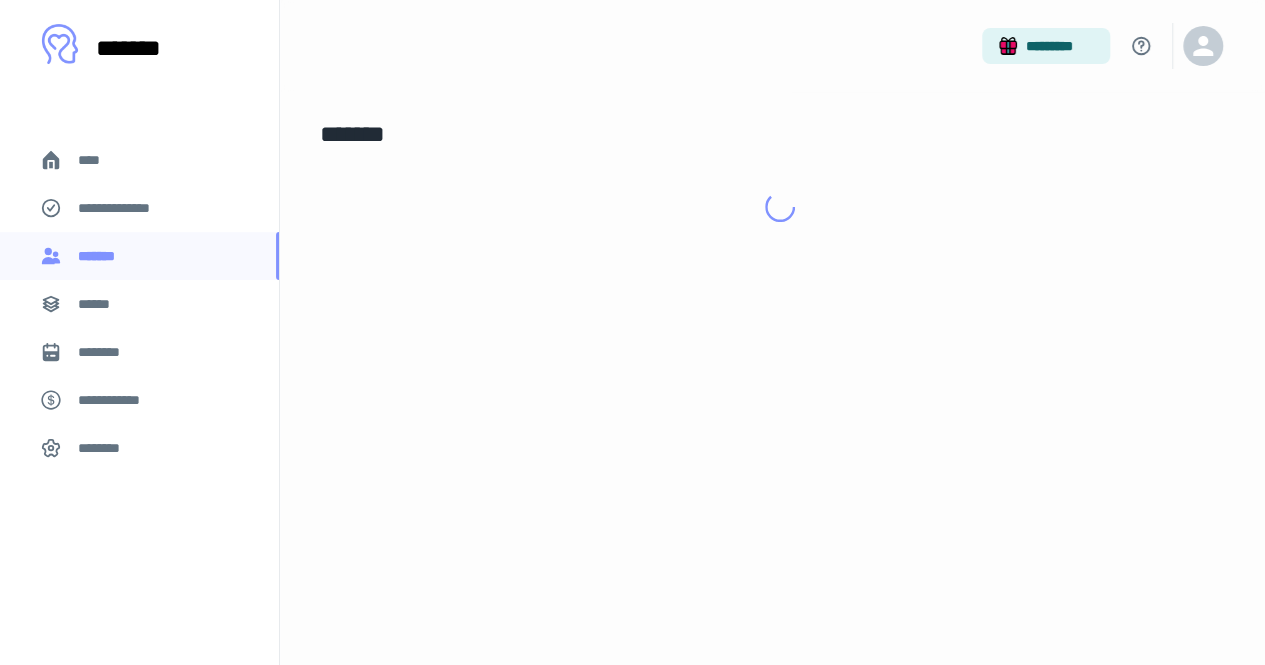 scroll, scrollTop: 0, scrollLeft: 0, axis: both 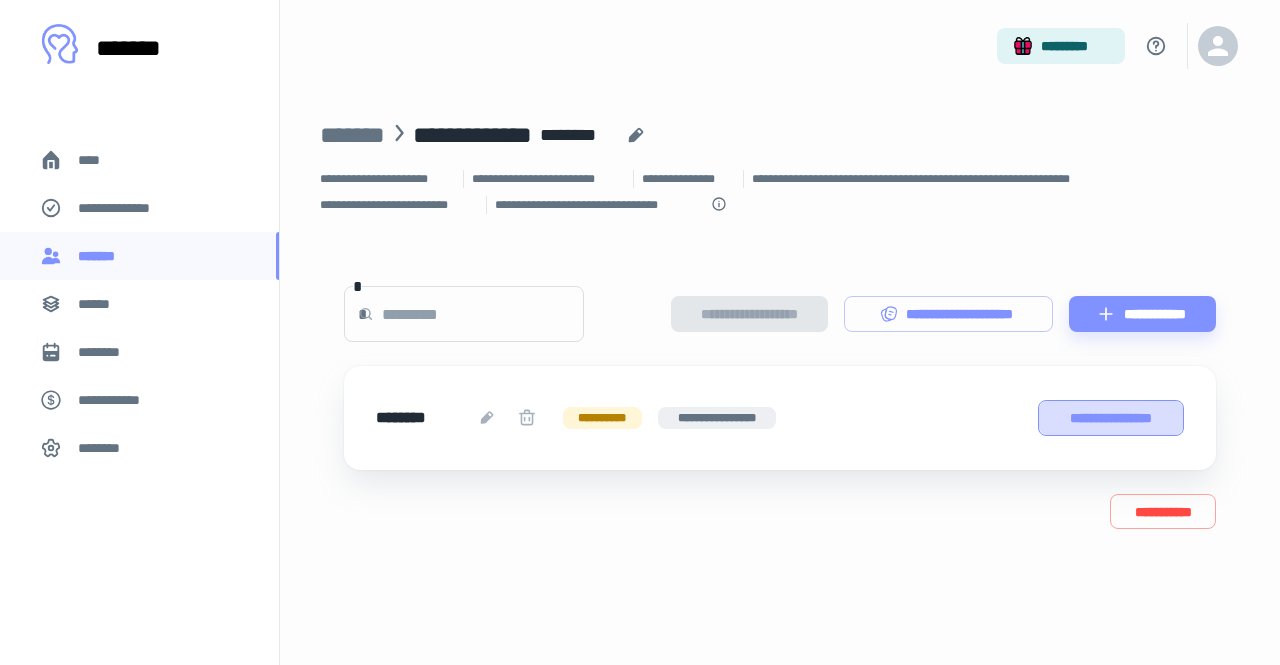 click on "**********" at bounding box center (1111, 417) 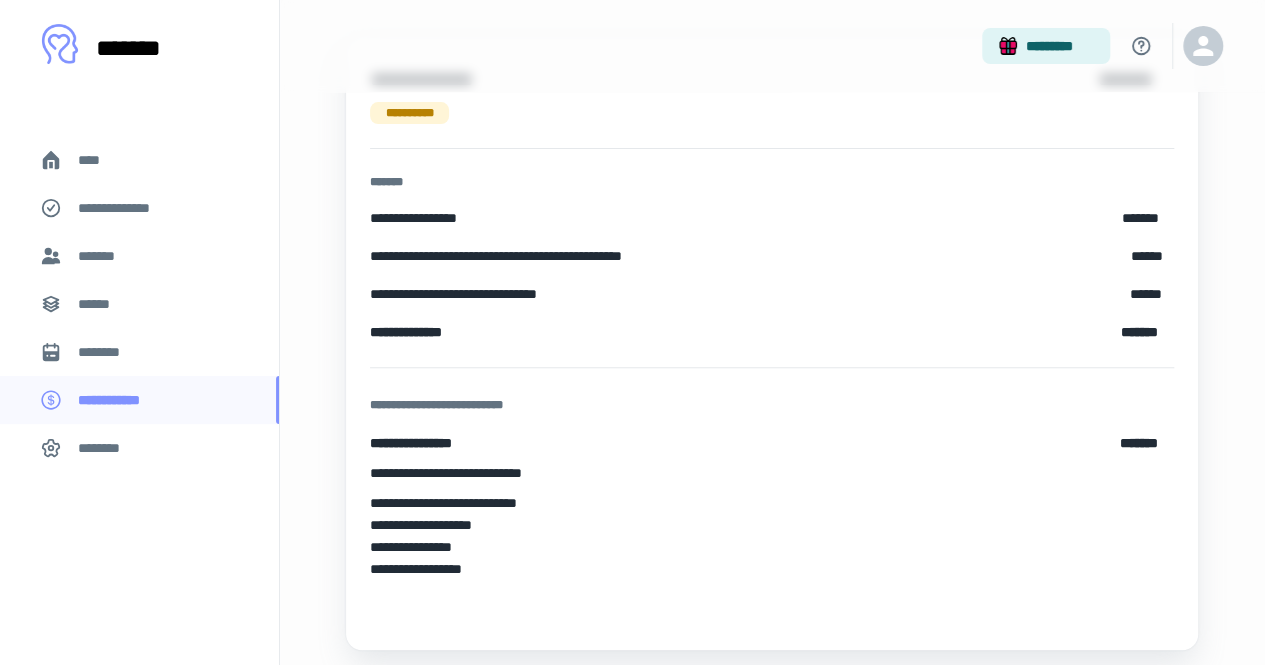 scroll, scrollTop: 200, scrollLeft: 0, axis: vertical 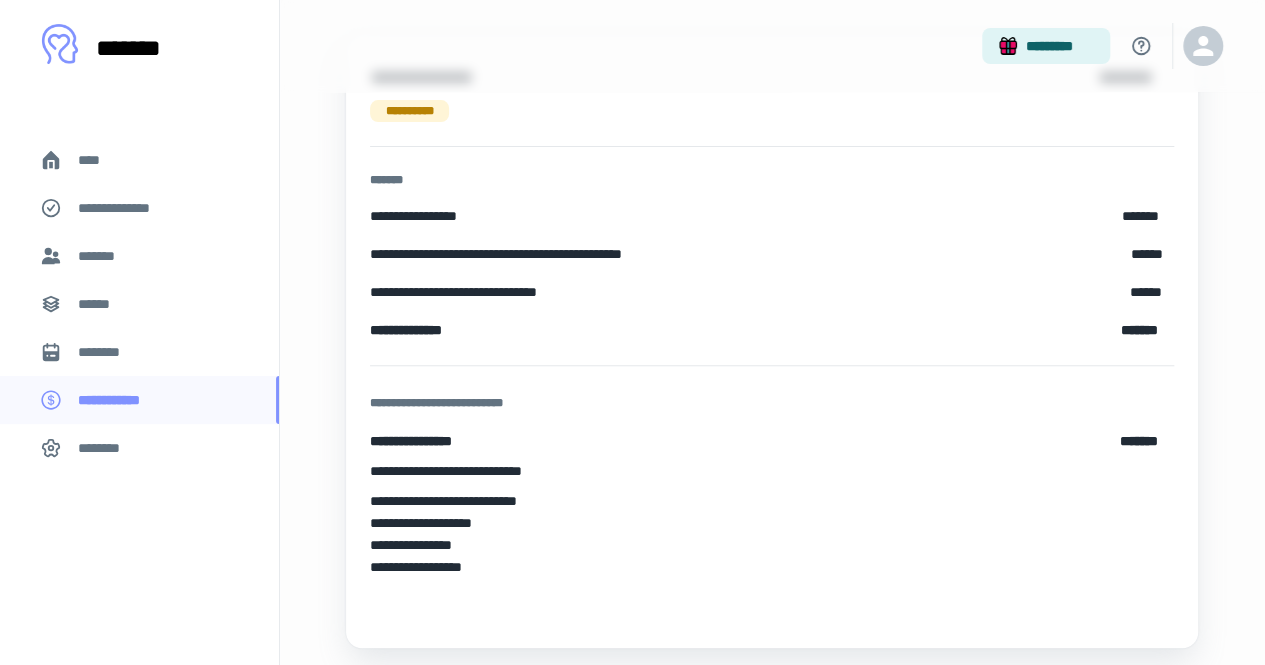 click on "[FIRST] [LAST] [ADDRESS] [PHONE] [EMAIL] [DATE] [NAME] [ADDRESS] [CREDIT_CARD] [PASSPORT] [DRIVER_LICENSE] [SSN] [BIRTH_DATE] [AGE] [TIME]" at bounding box center (772, 273) 